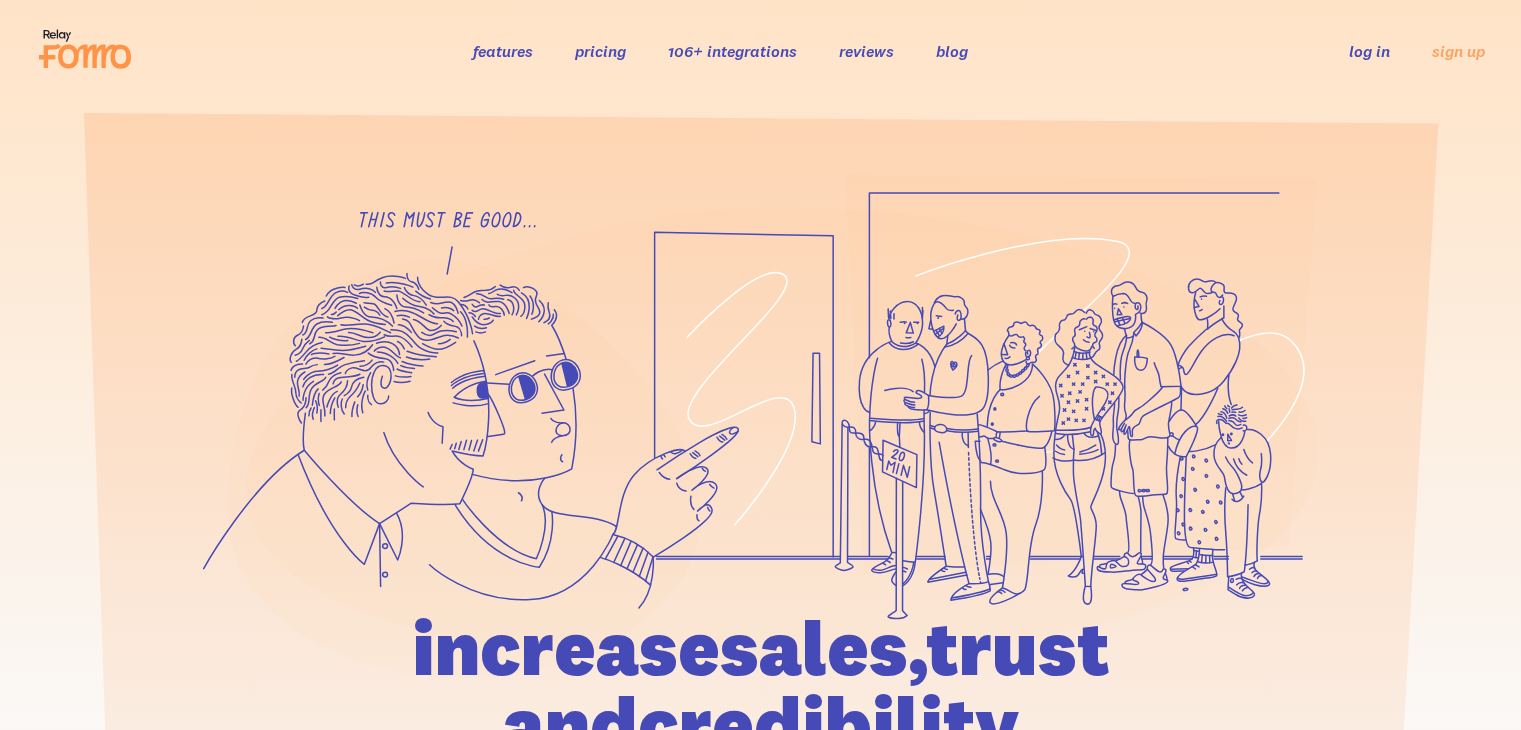scroll, scrollTop: 0, scrollLeft: 0, axis: both 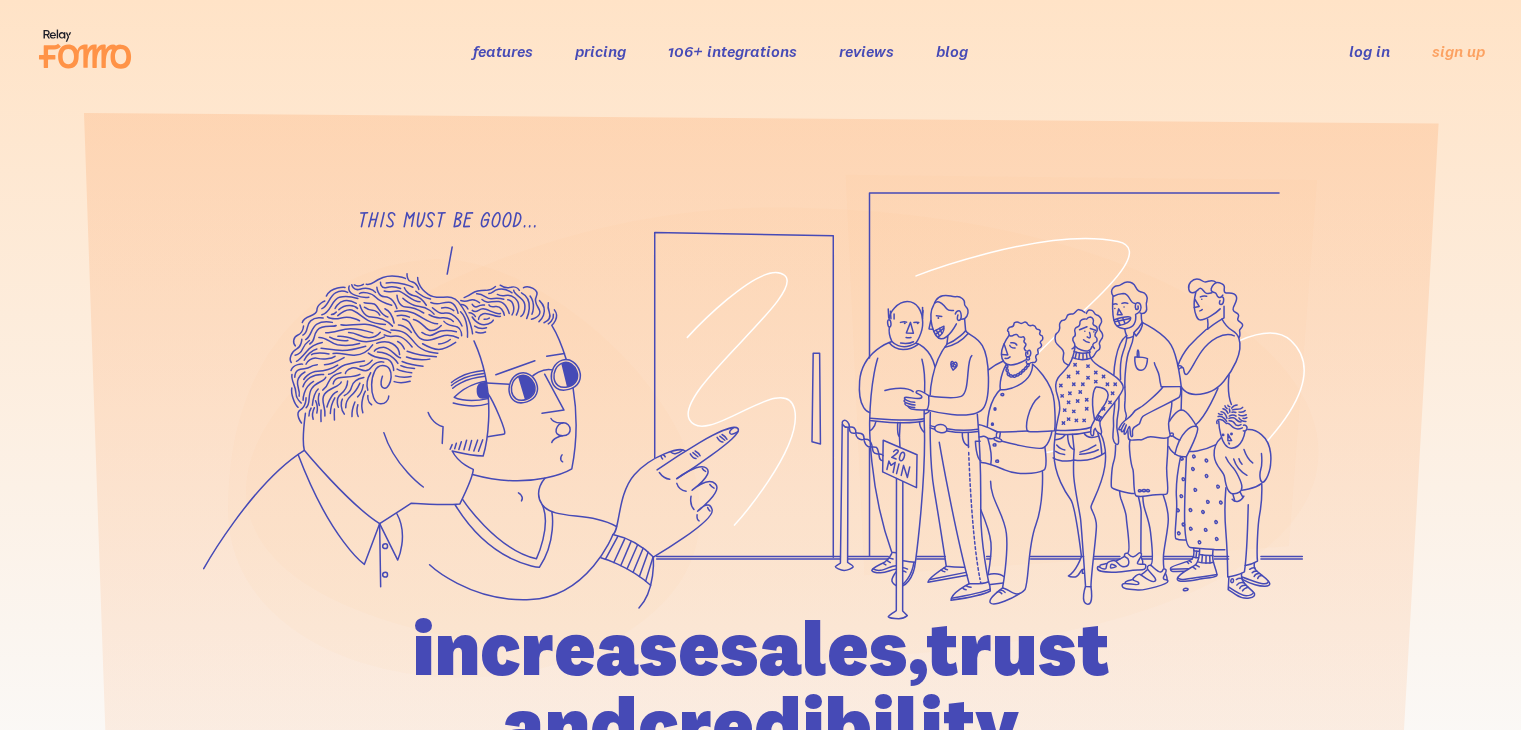 click on "features
pricing
106+ integrations
reviews
blog
log in
sign up
log in
sign up" at bounding box center [760, 51] 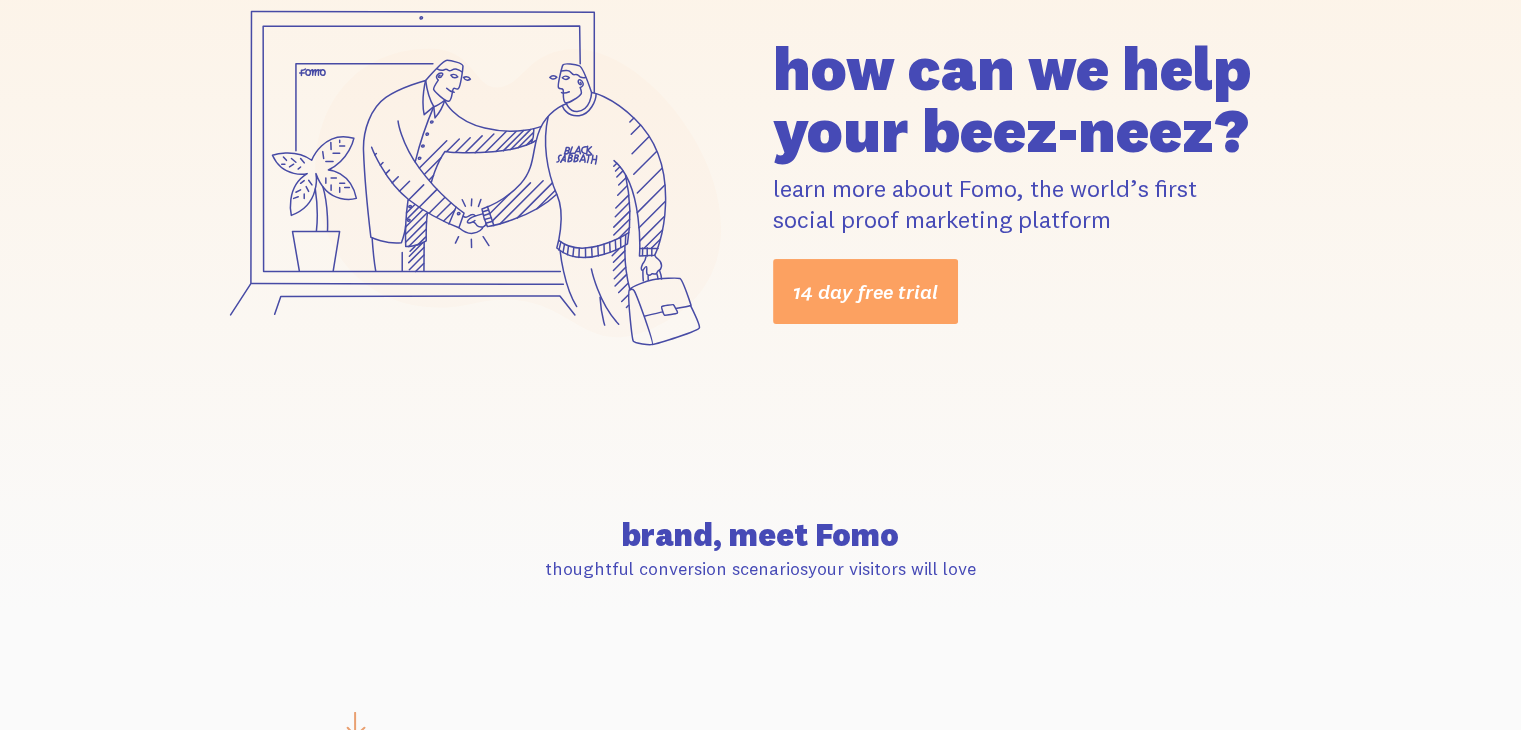 scroll, scrollTop: 0, scrollLeft: 0, axis: both 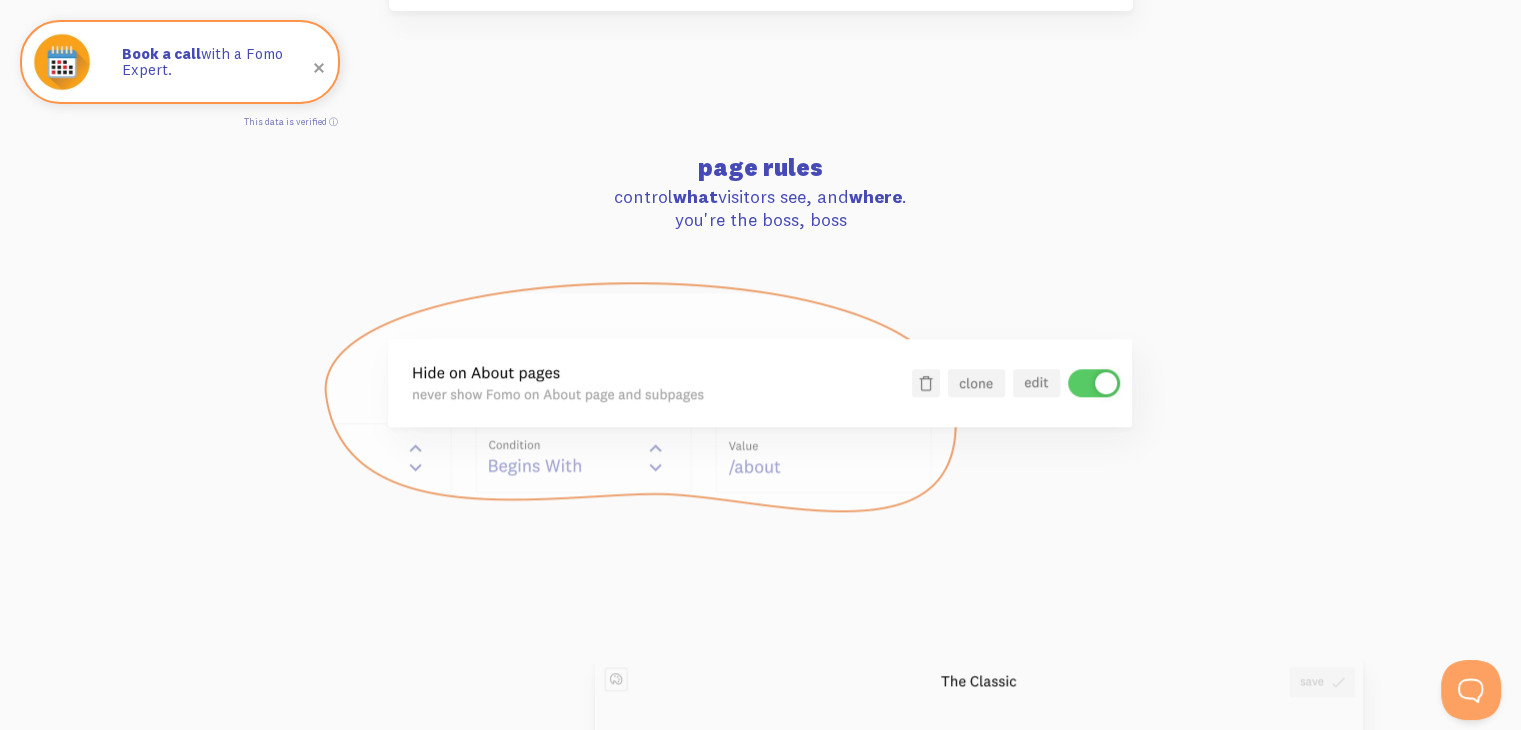 drag, startPoint x: 627, startPoint y: 190, endPoint x: 830, endPoint y: 205, distance: 203.55344 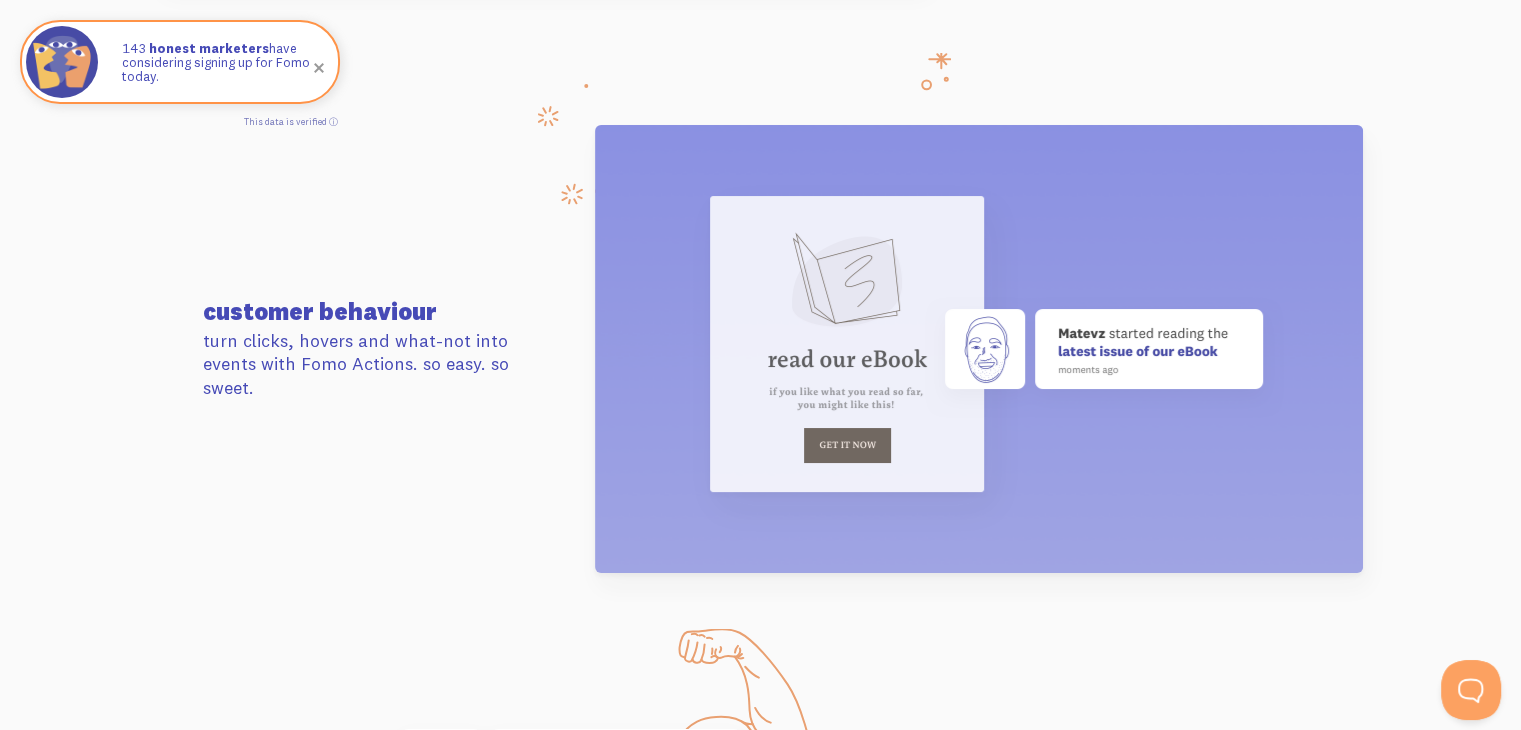 scroll, scrollTop: 7851, scrollLeft: 0, axis: vertical 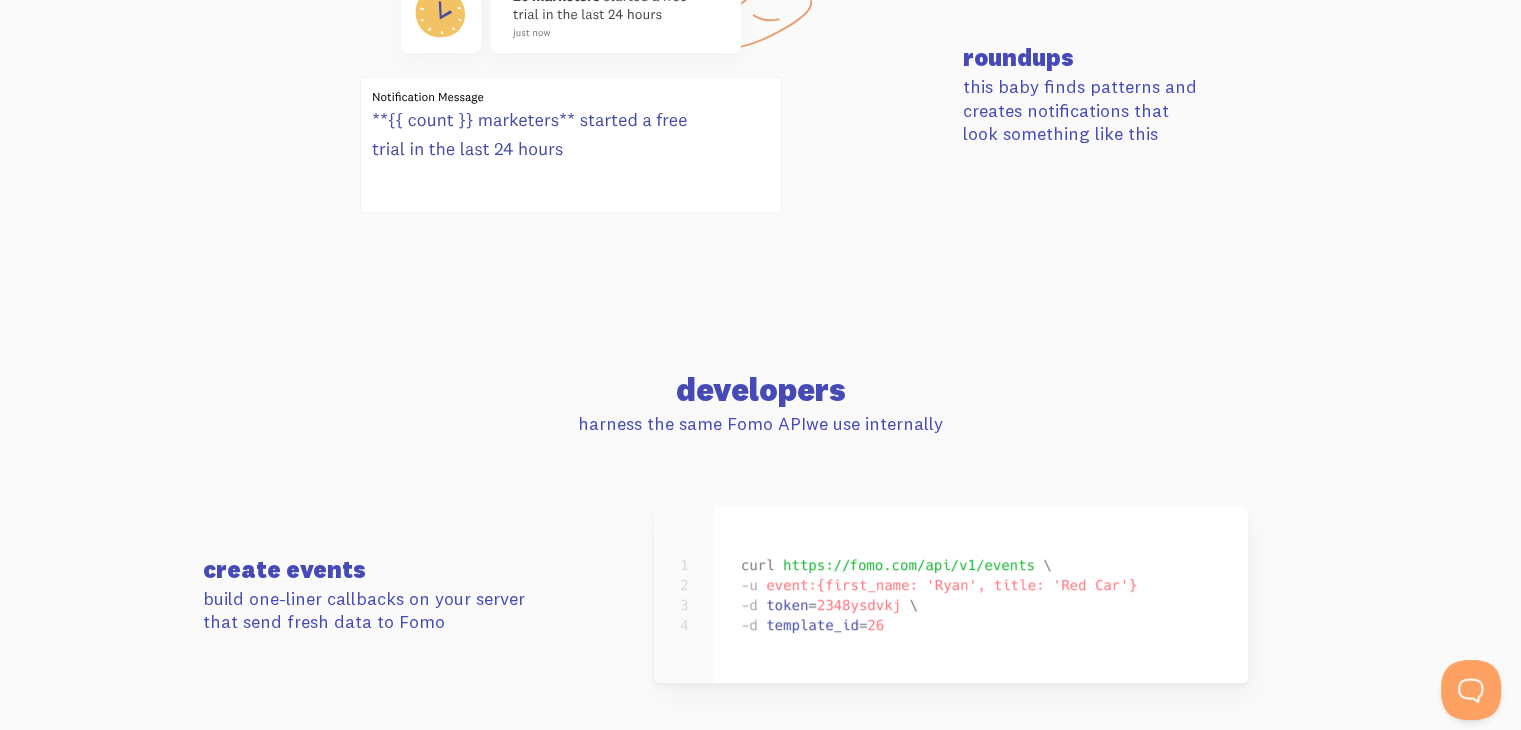click on "roundups
this baby finds patterns and
creates notifications that
look something like this" at bounding box center [760, 95] 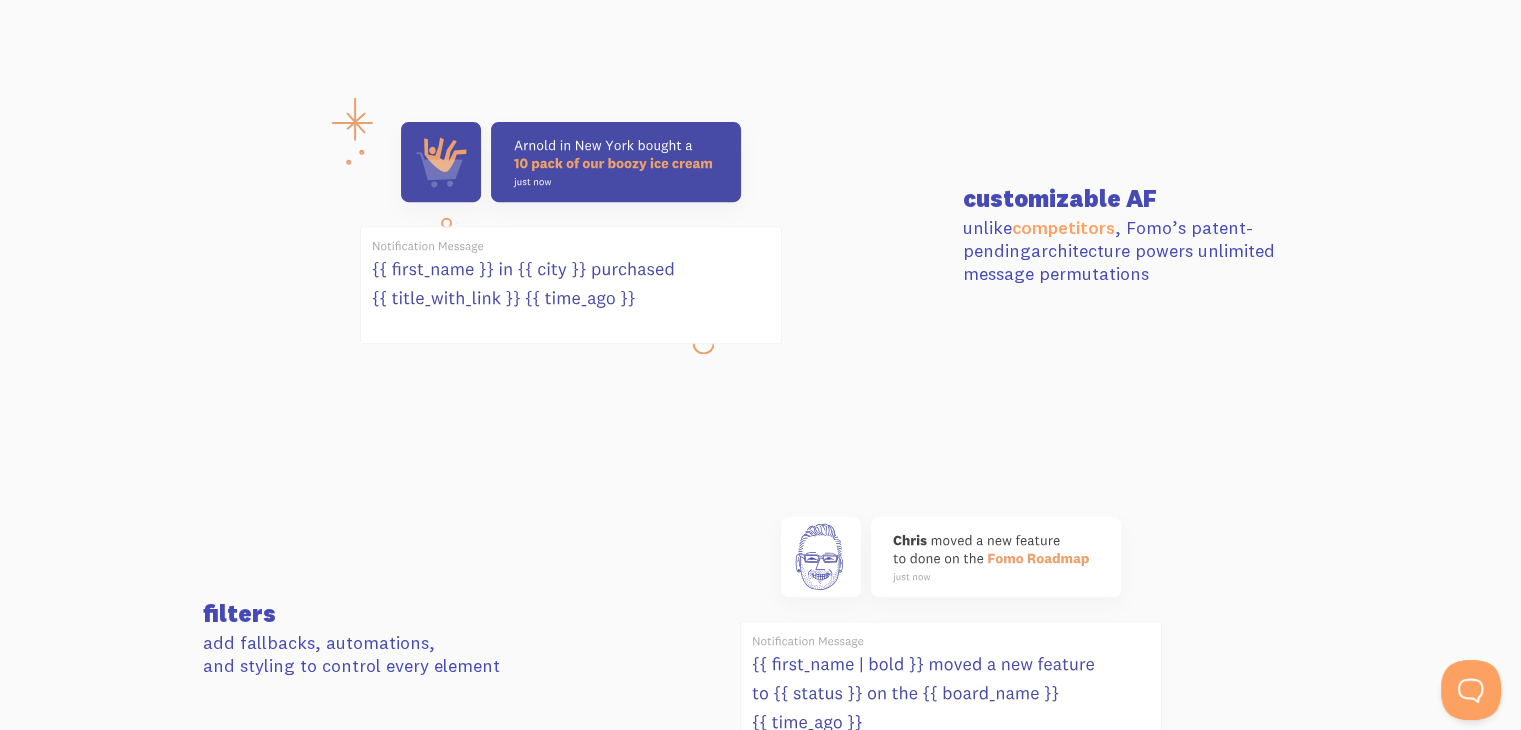 scroll, scrollTop: 0, scrollLeft: 0, axis: both 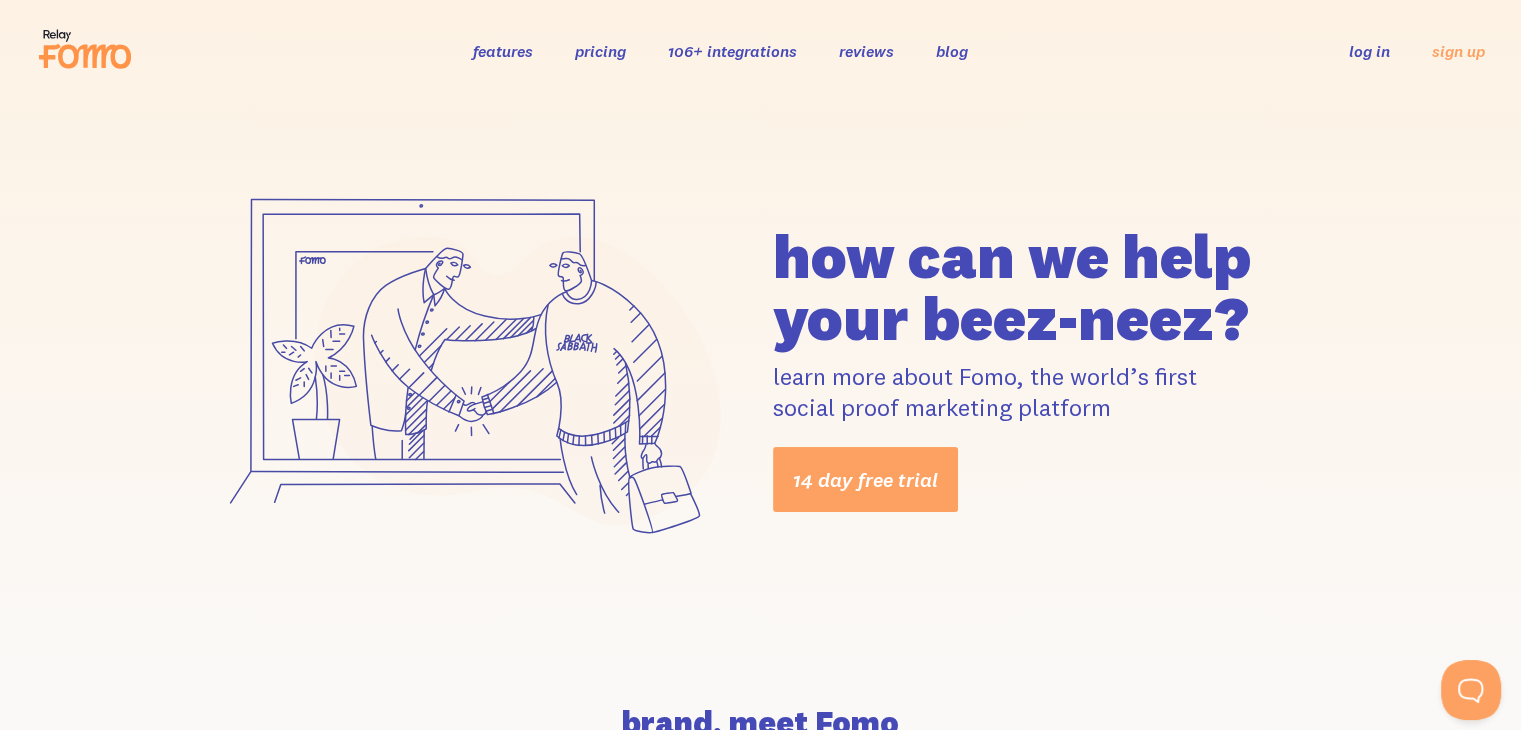 click on "reviews" at bounding box center (866, 51) 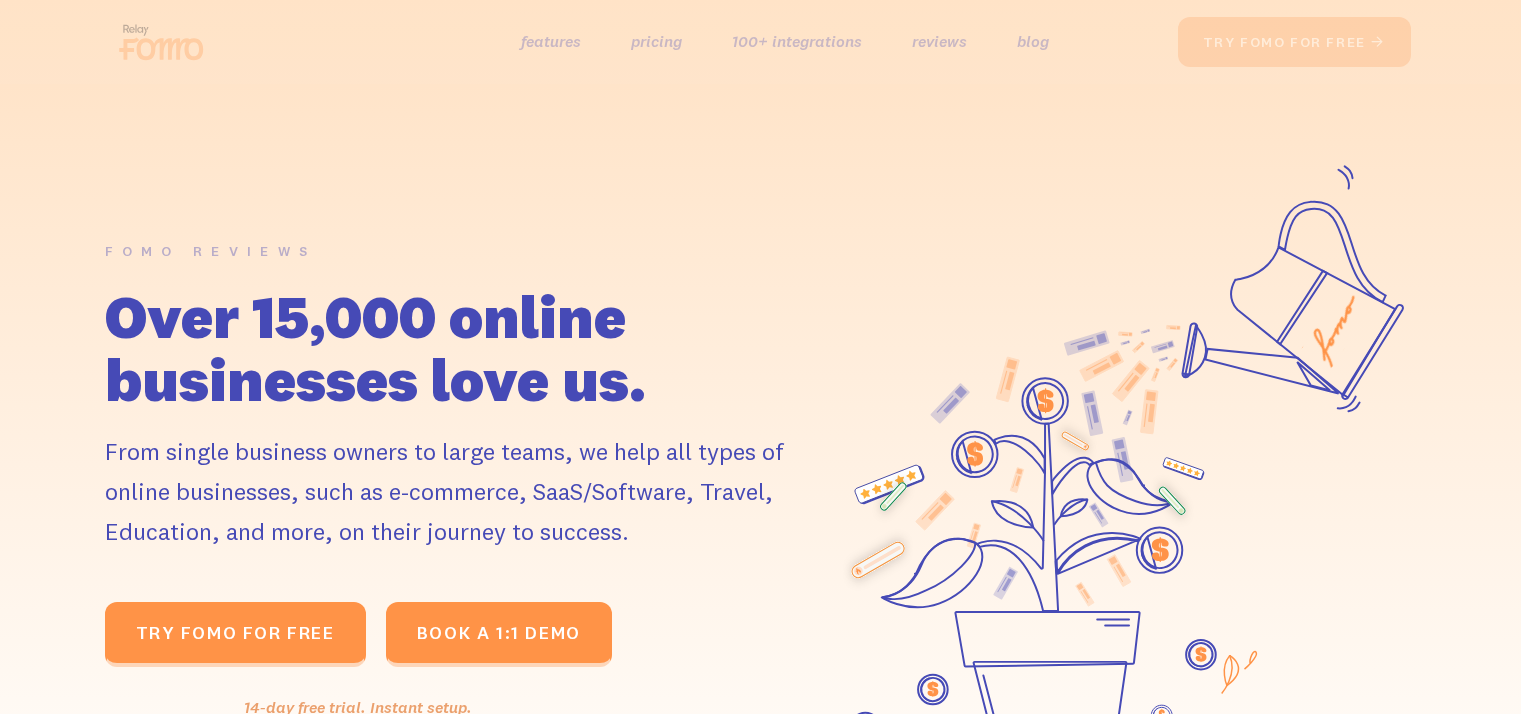 scroll, scrollTop: 0, scrollLeft: 0, axis: both 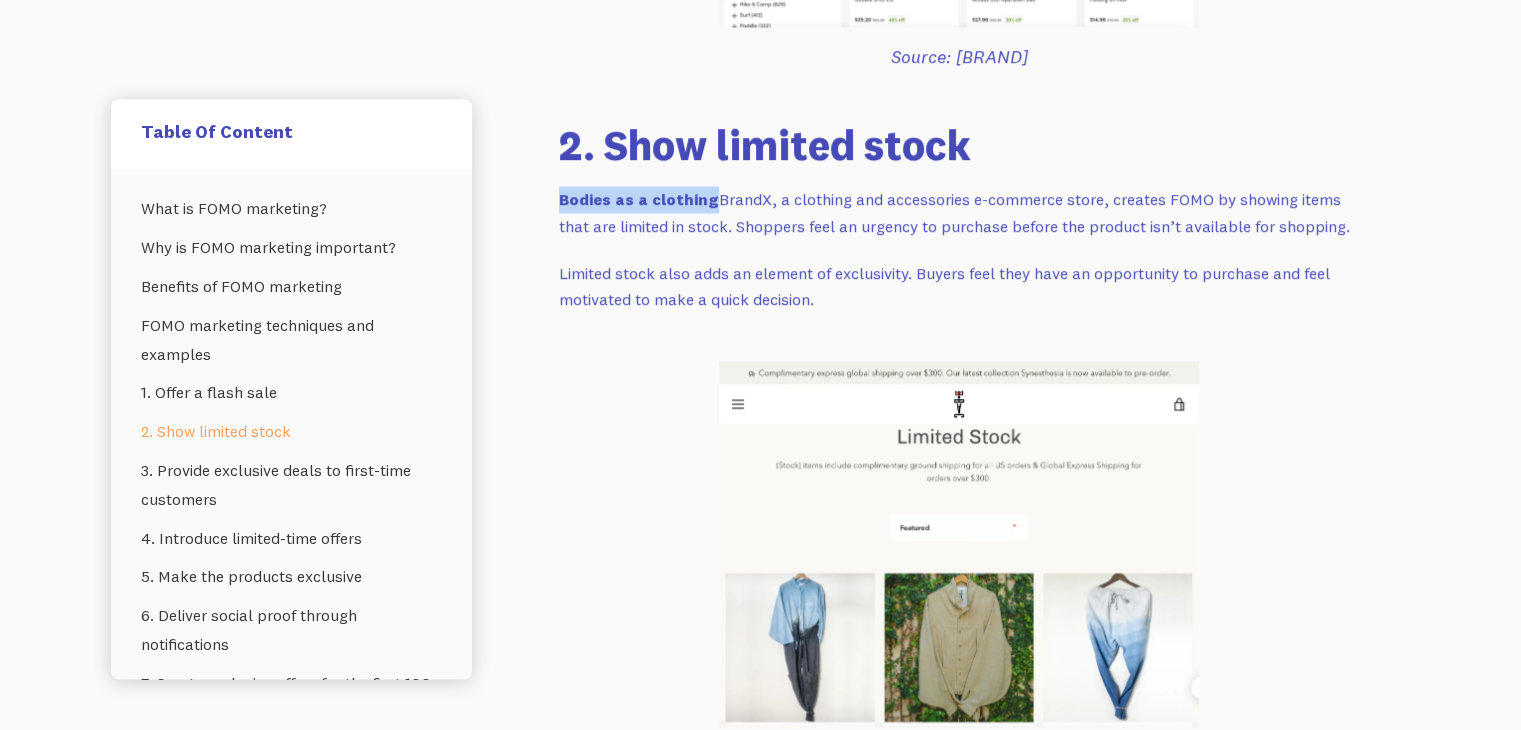 drag, startPoint x: 564, startPoint y: 287, endPoint x: 707, endPoint y: 288, distance: 143.0035 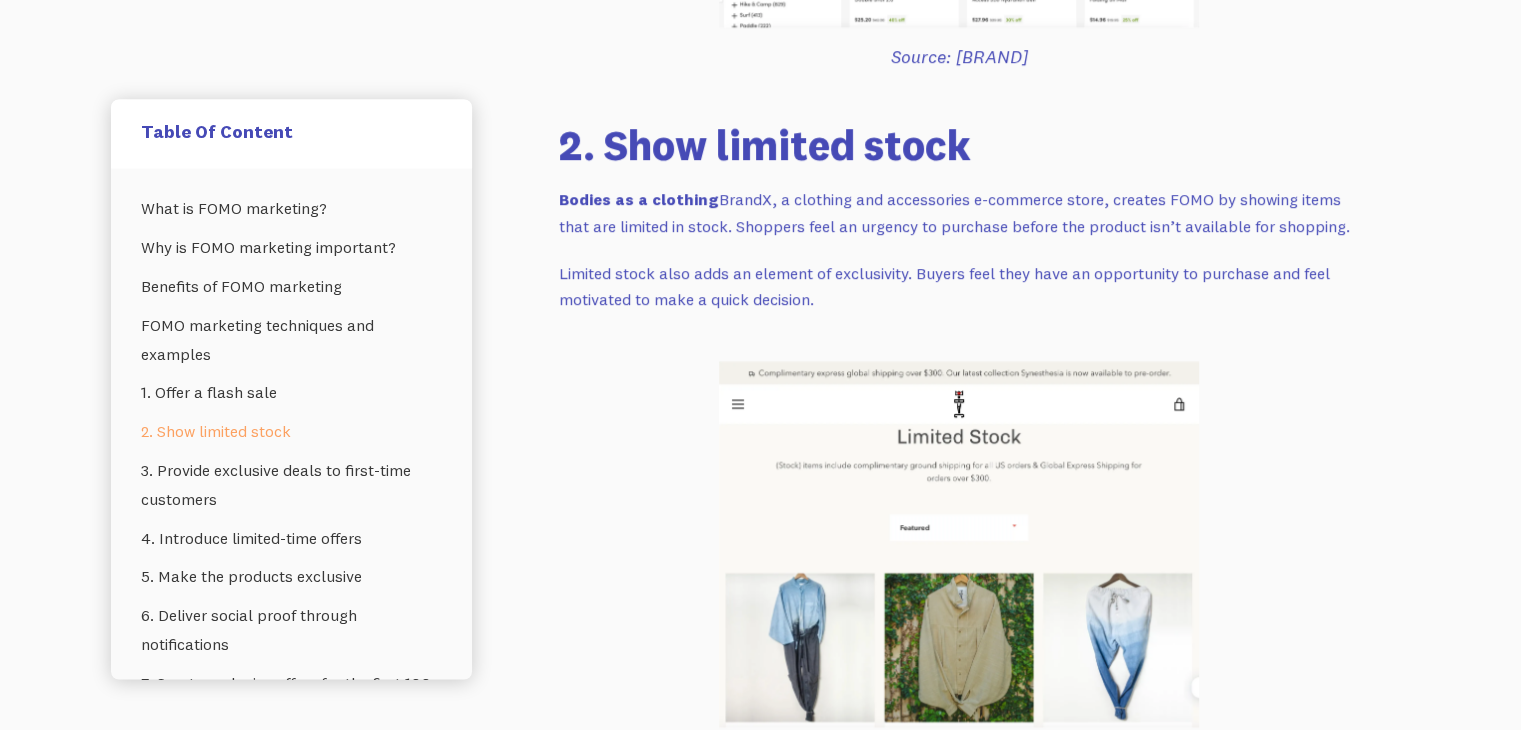 click on "BrandZ, a clothing and accessories e-commerce store, creates FOMO by showing items that are limited in stock. Shoppers feel an urgency to purchase before the product isn’t available for shopping." at bounding box center (959, 212) 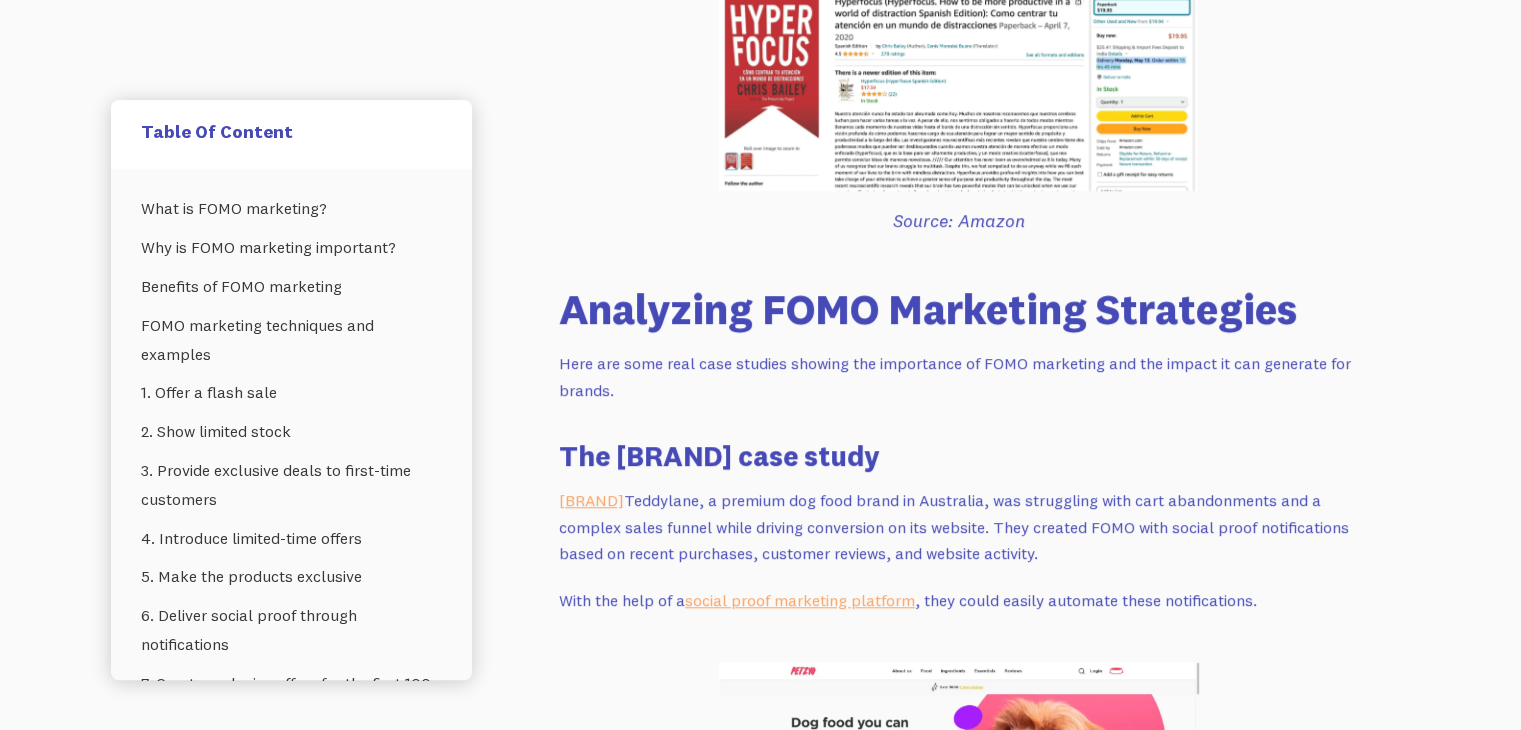 scroll, scrollTop: 8734, scrollLeft: 0, axis: vertical 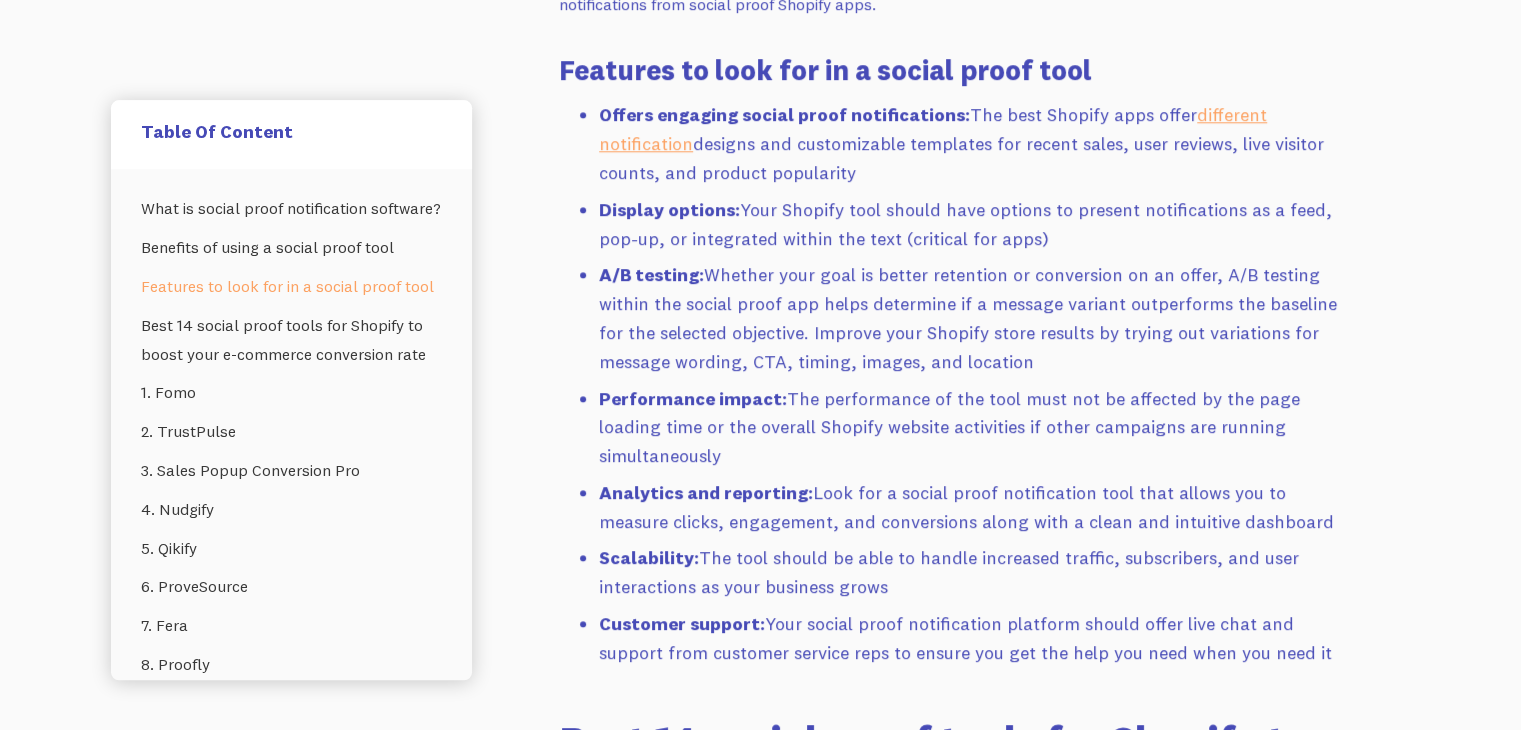 click on "Offers engaging social proof notifications:  The best Shopify apps offer  different notification  designs and customizable templates for recent sales, user reviews, live visitor counts, and product popularity" at bounding box center (979, 144) 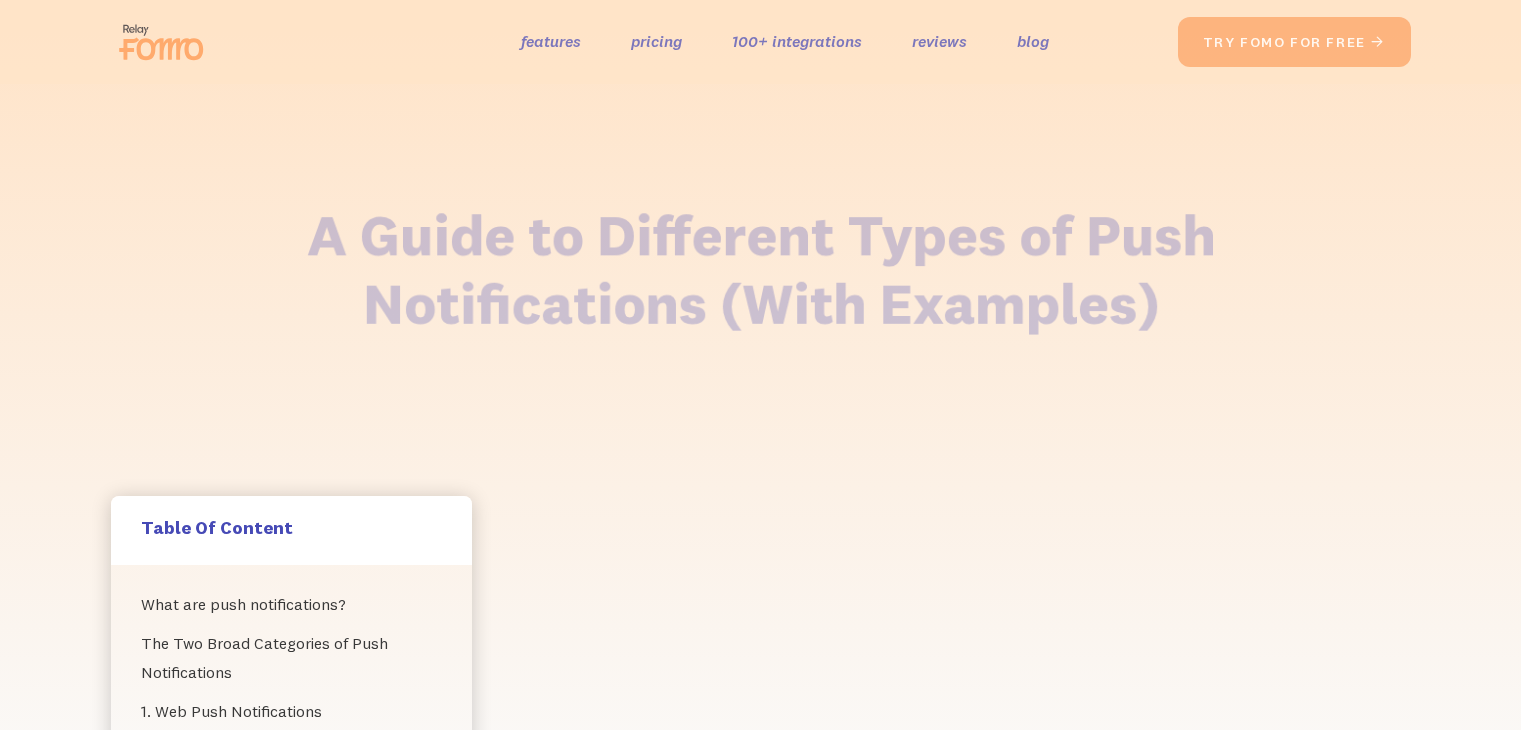 scroll, scrollTop: 0, scrollLeft: 0, axis: both 